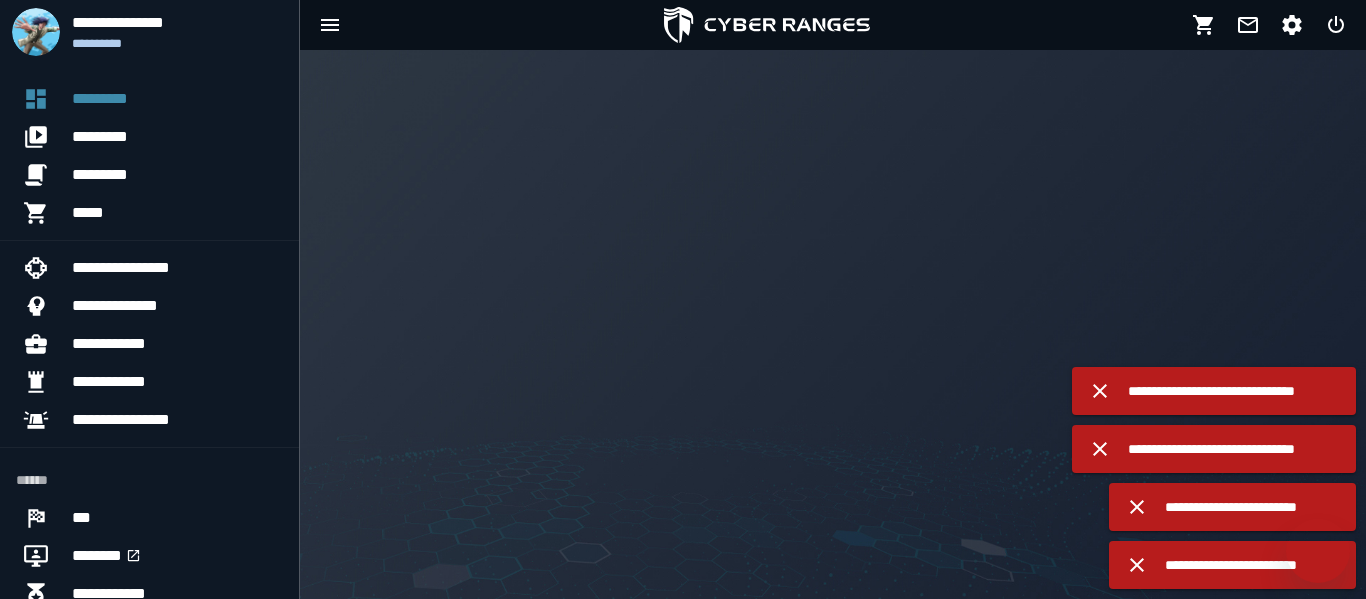 scroll, scrollTop: 0, scrollLeft: 0, axis: both 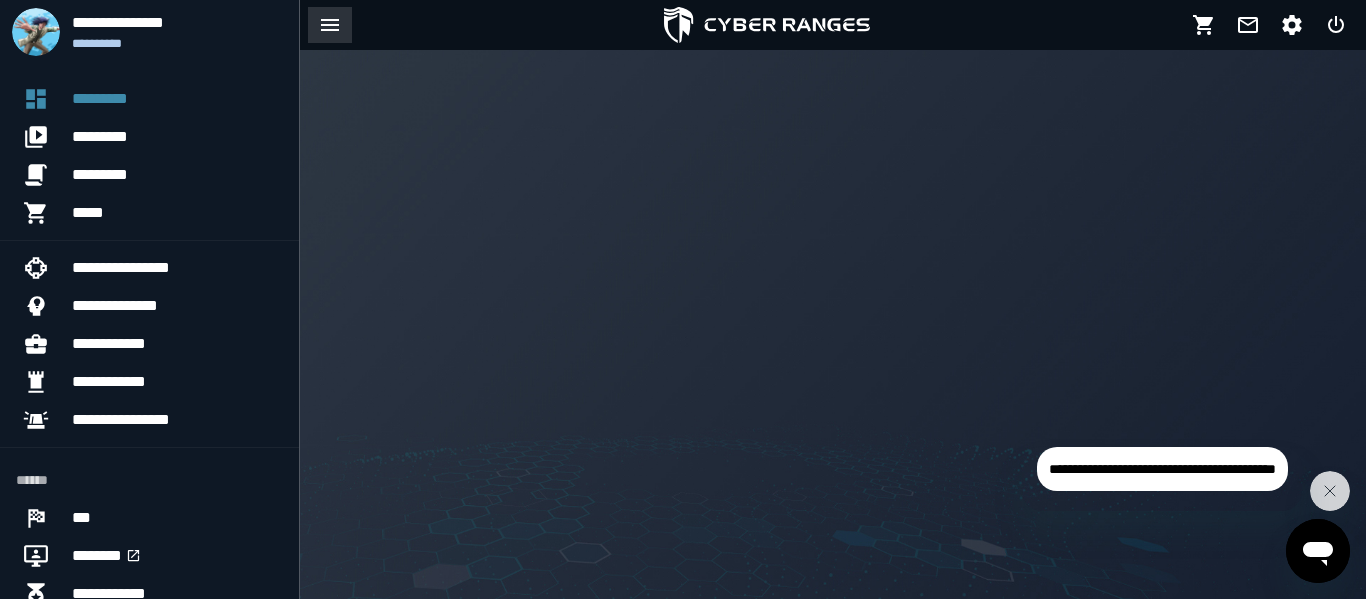 click 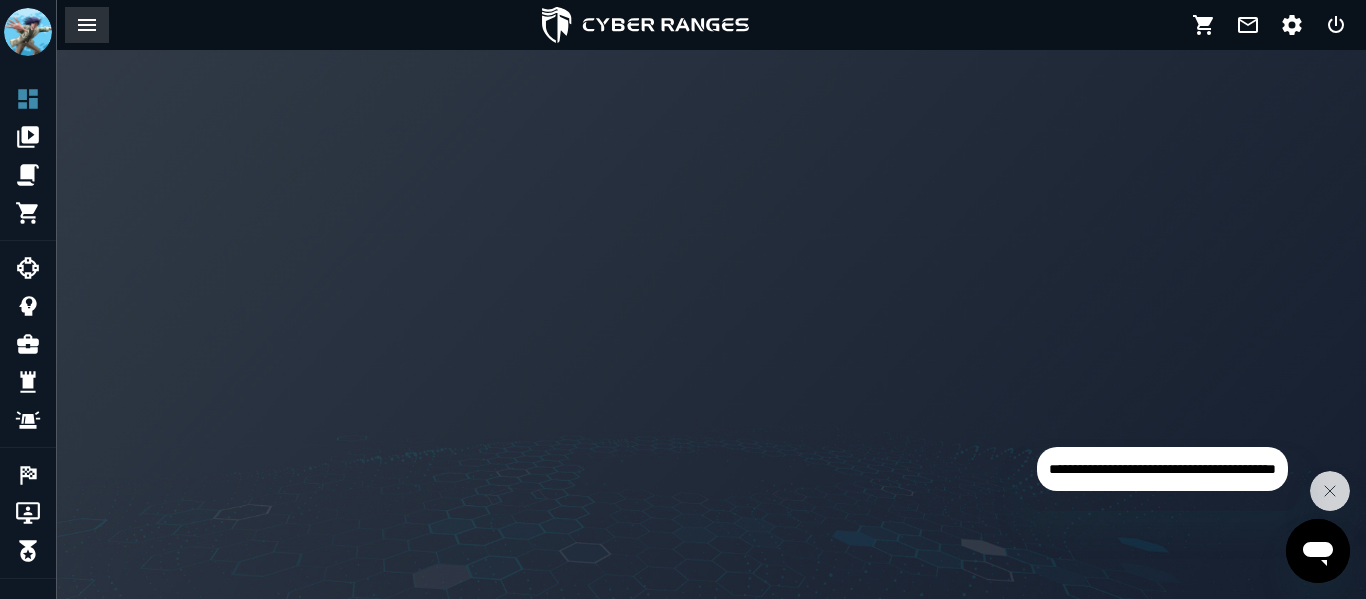 click 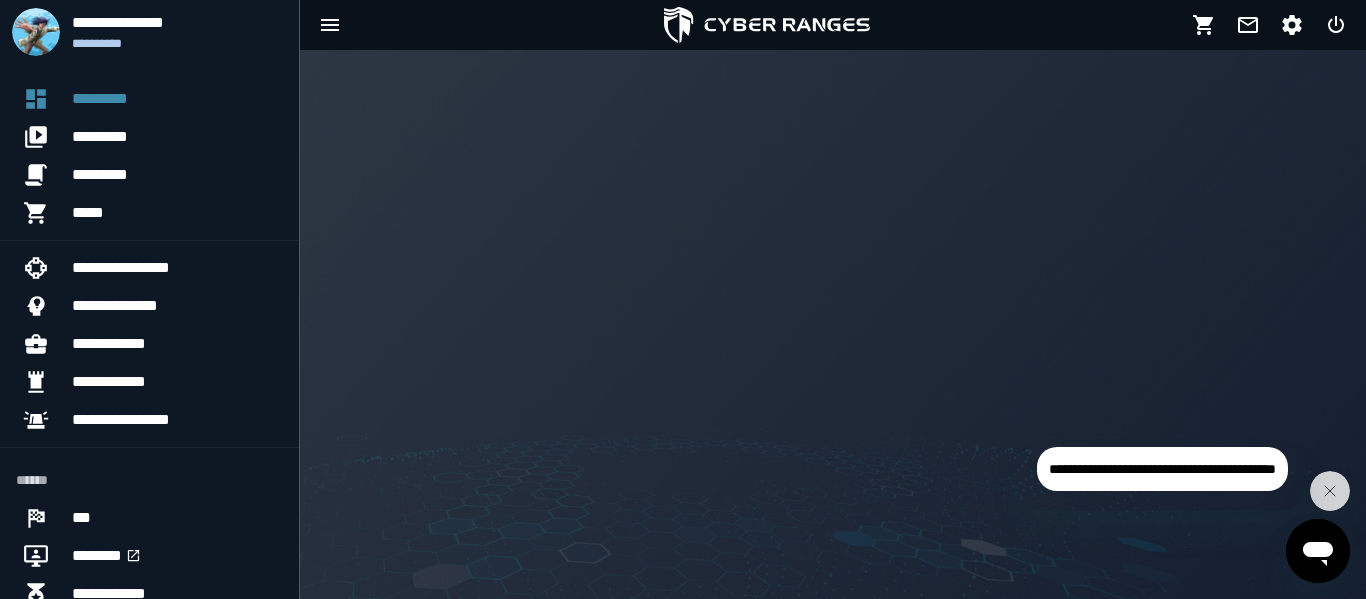 click on "**********" at bounding box center [1162, 469] 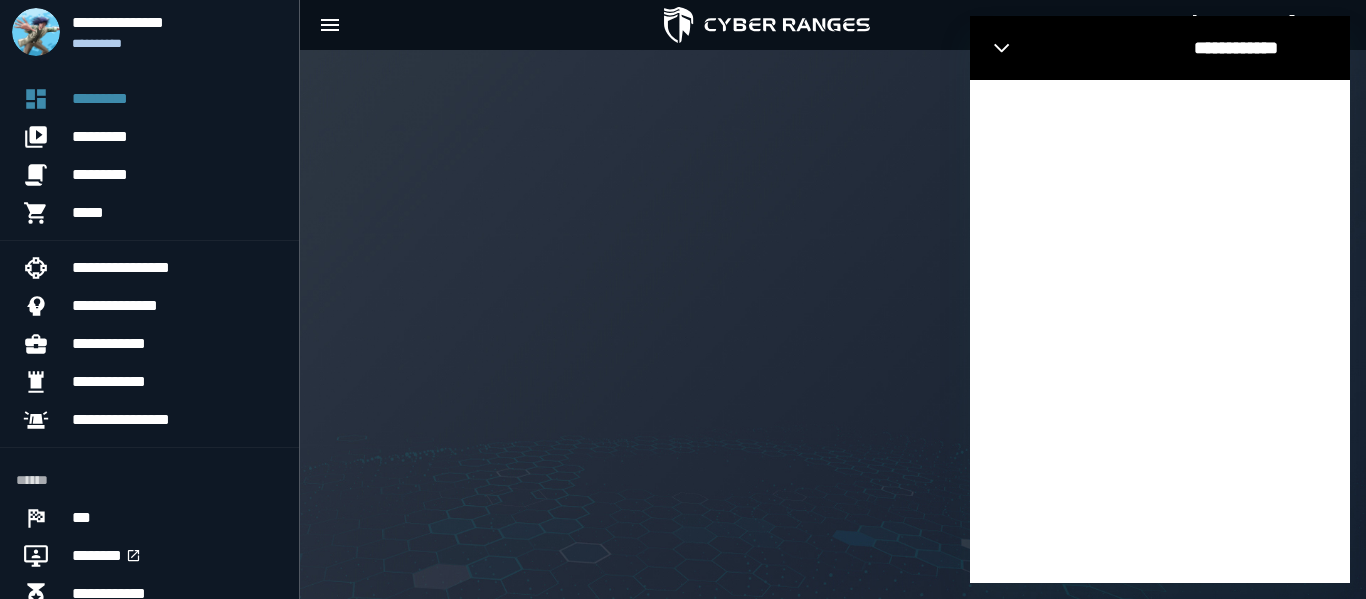 scroll, scrollTop: 0, scrollLeft: 0, axis: both 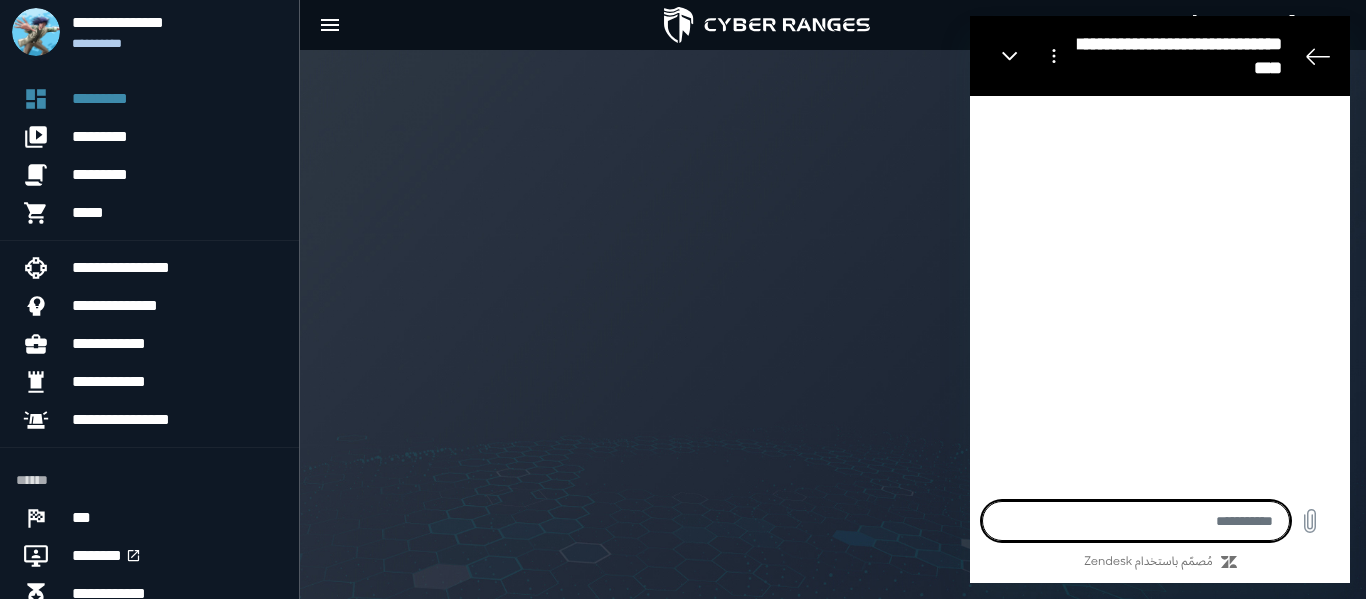 type on "*" 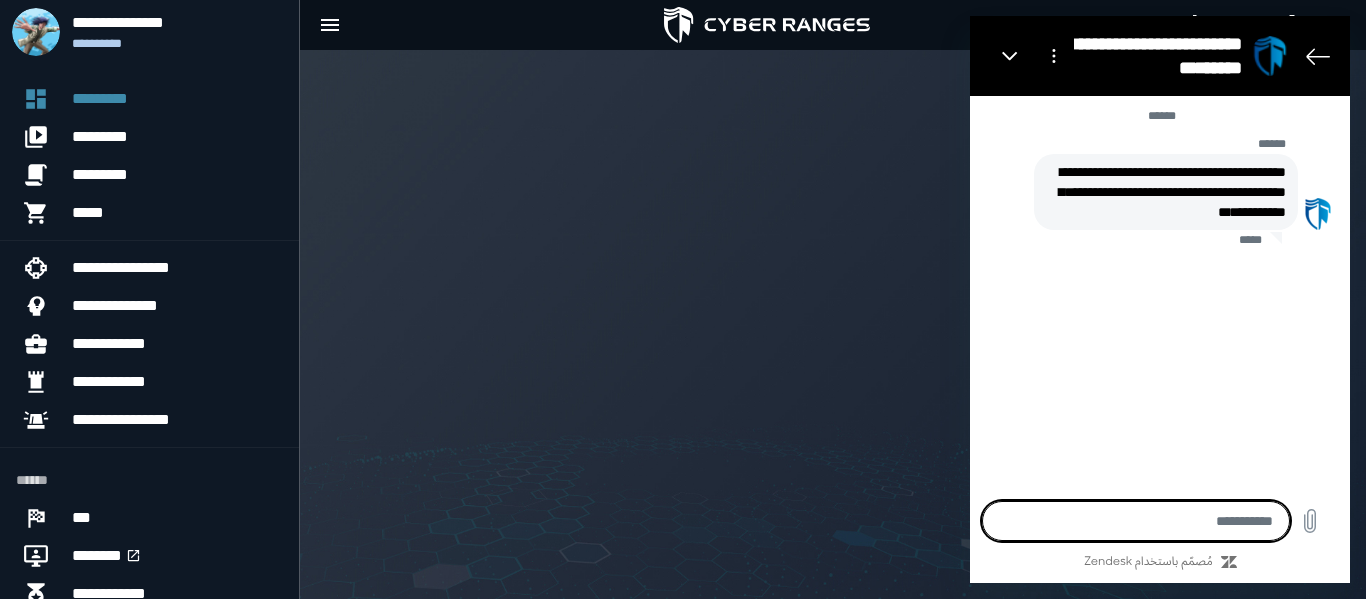 click at bounding box center [1136, 521] 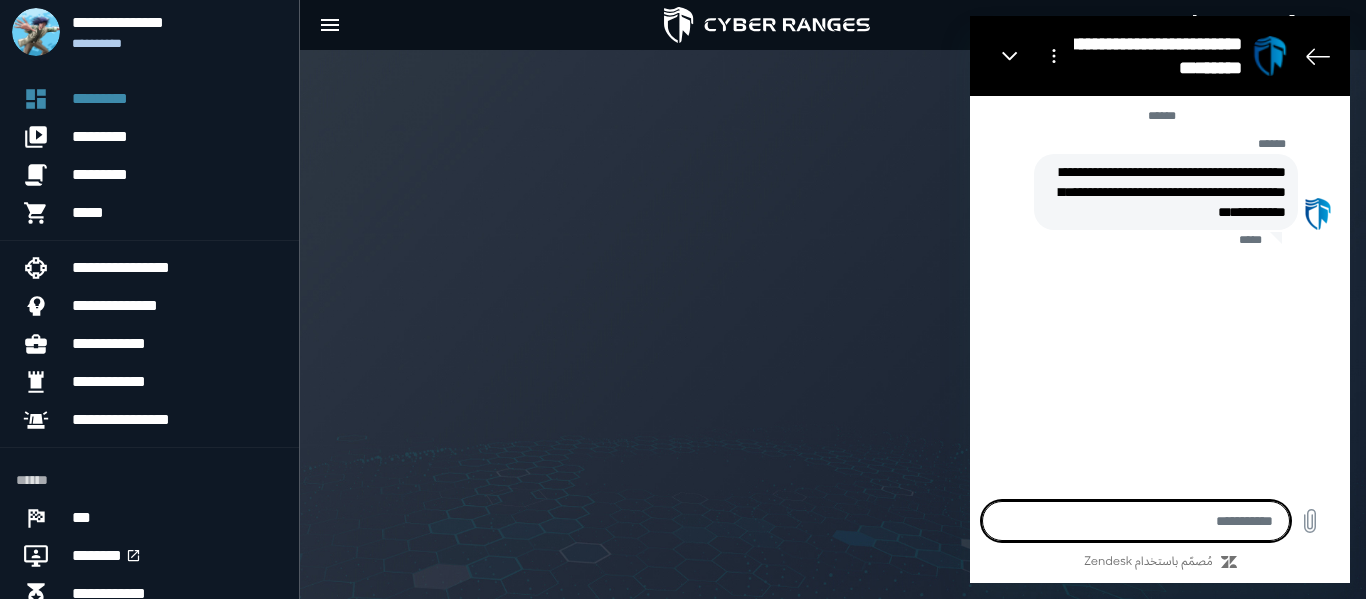 type on "**********" 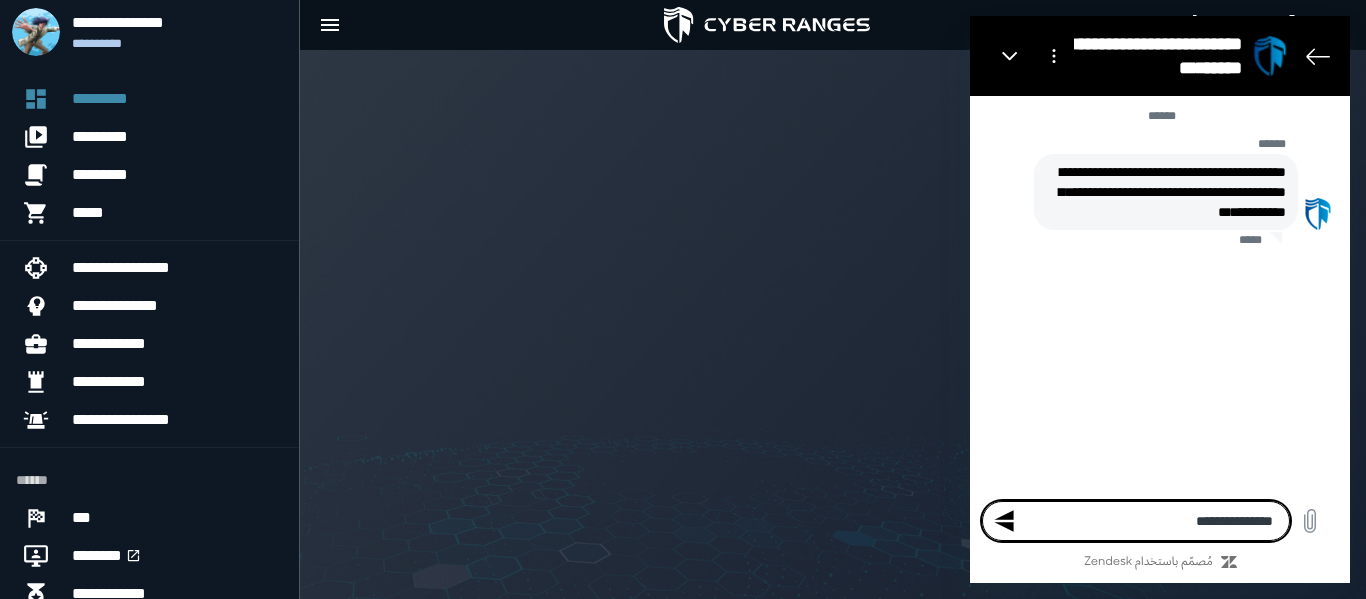 type 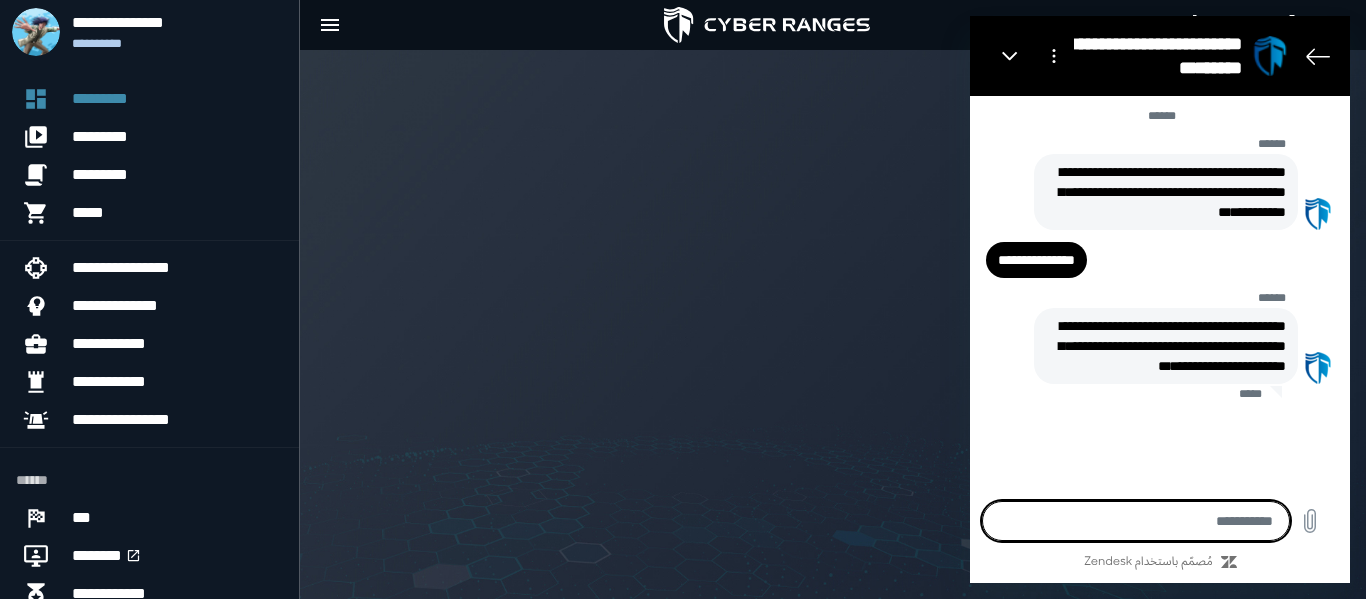 click at bounding box center (1136, 521) 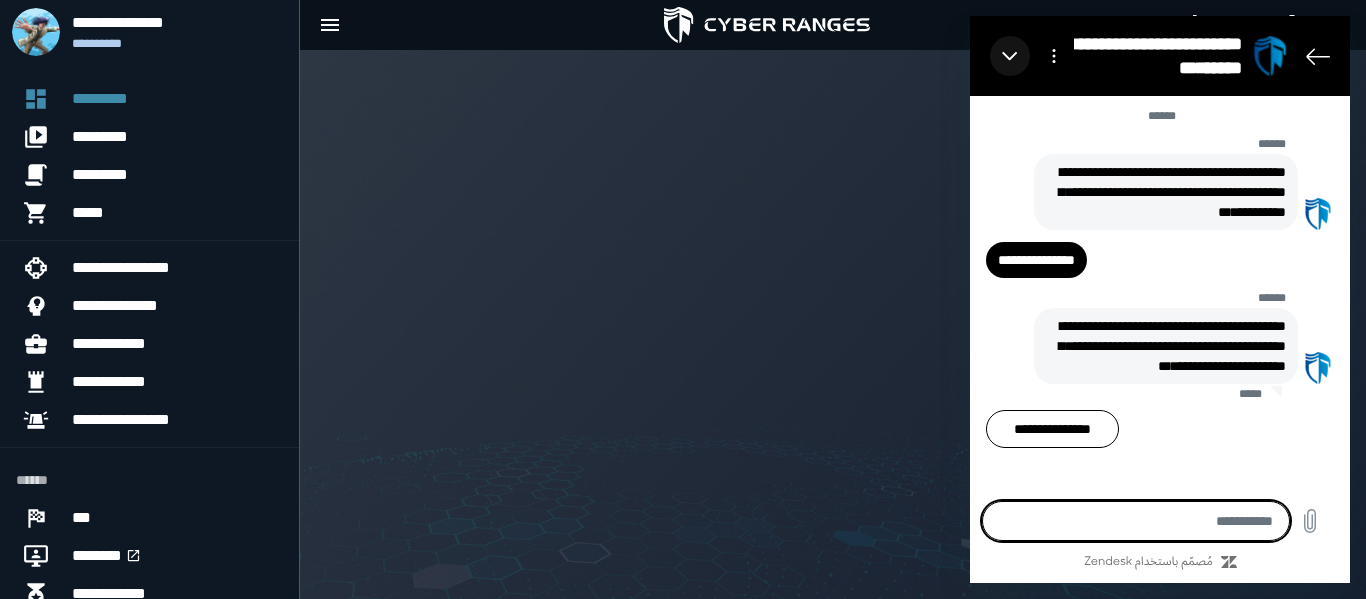 click 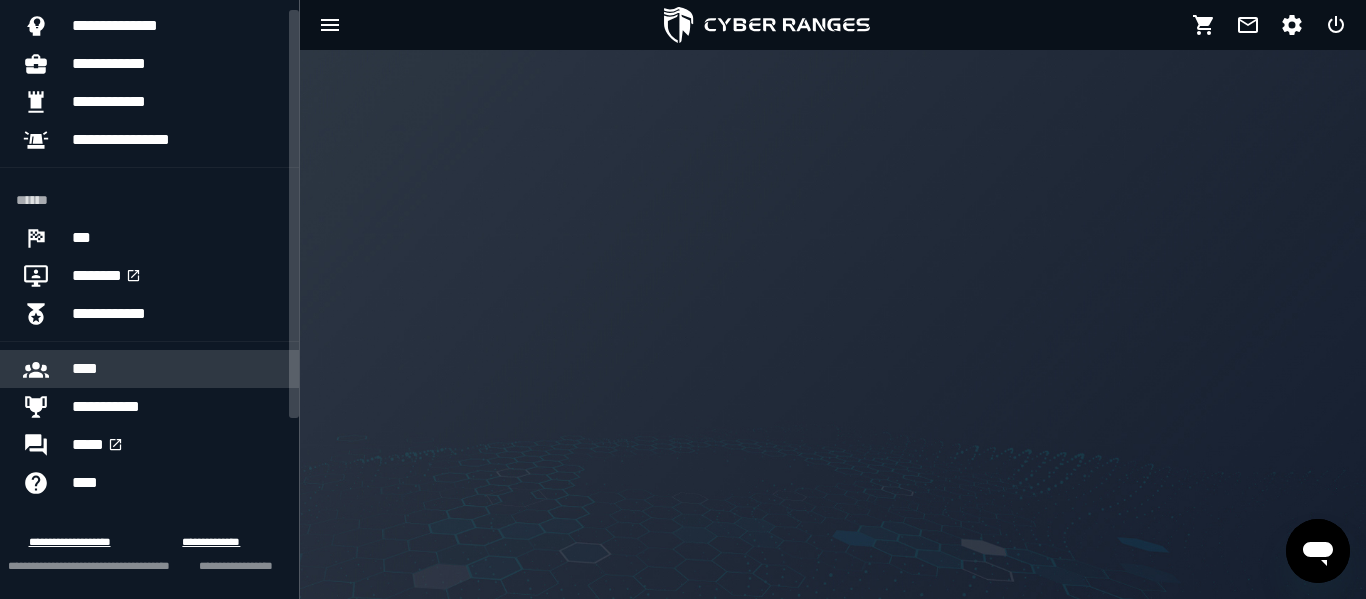 scroll, scrollTop: 0, scrollLeft: 0, axis: both 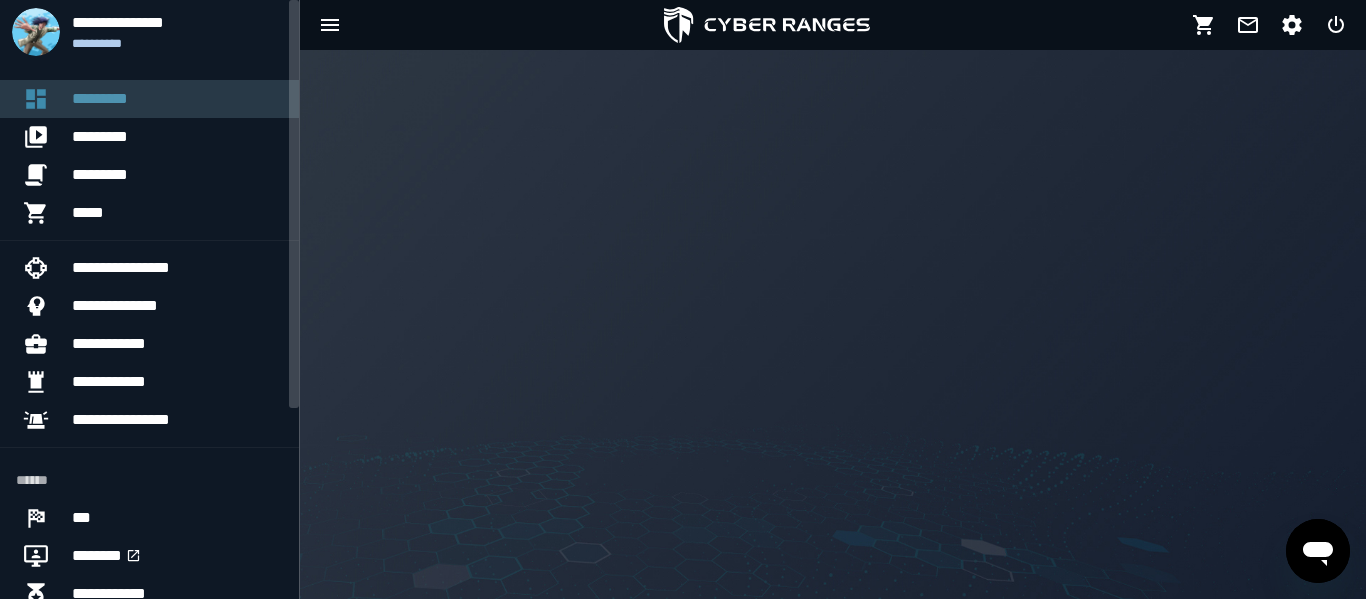 click at bounding box center (44, 99) 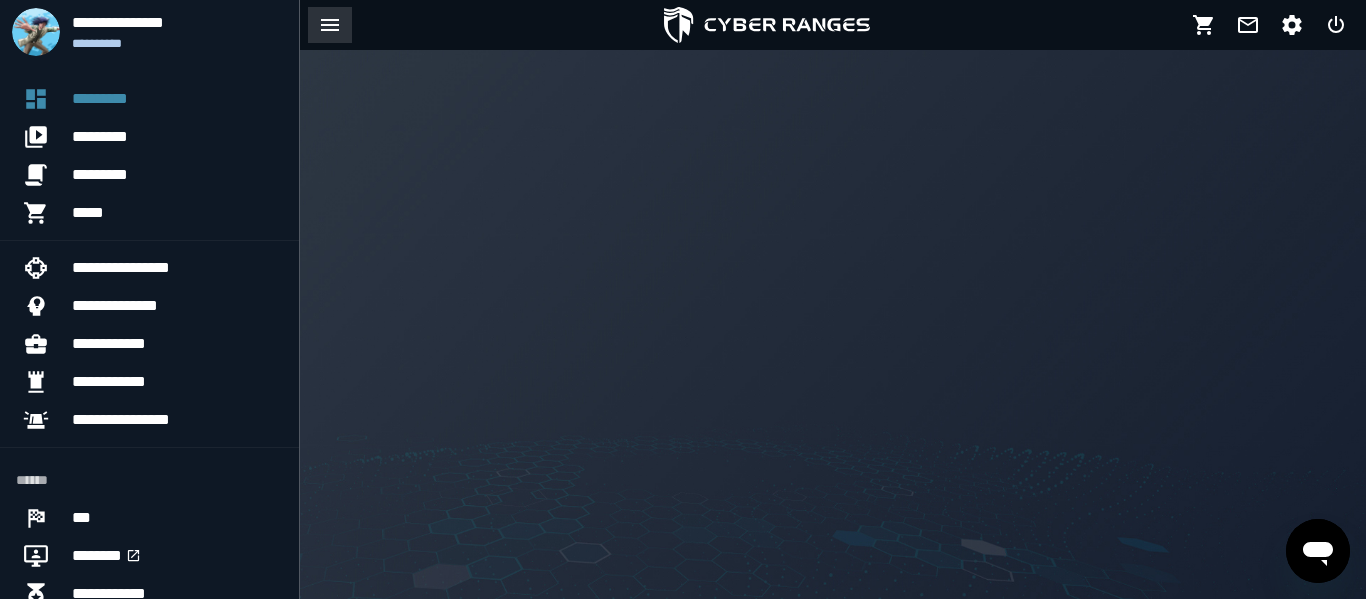 click 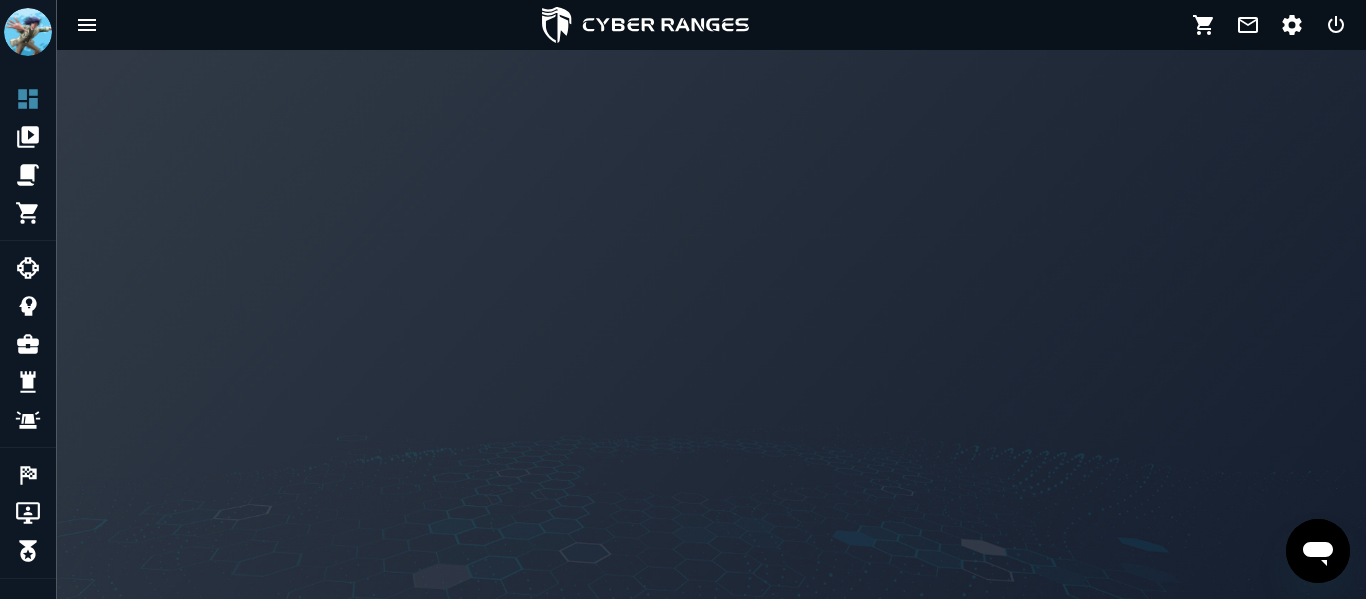 click at bounding box center (645, 25) 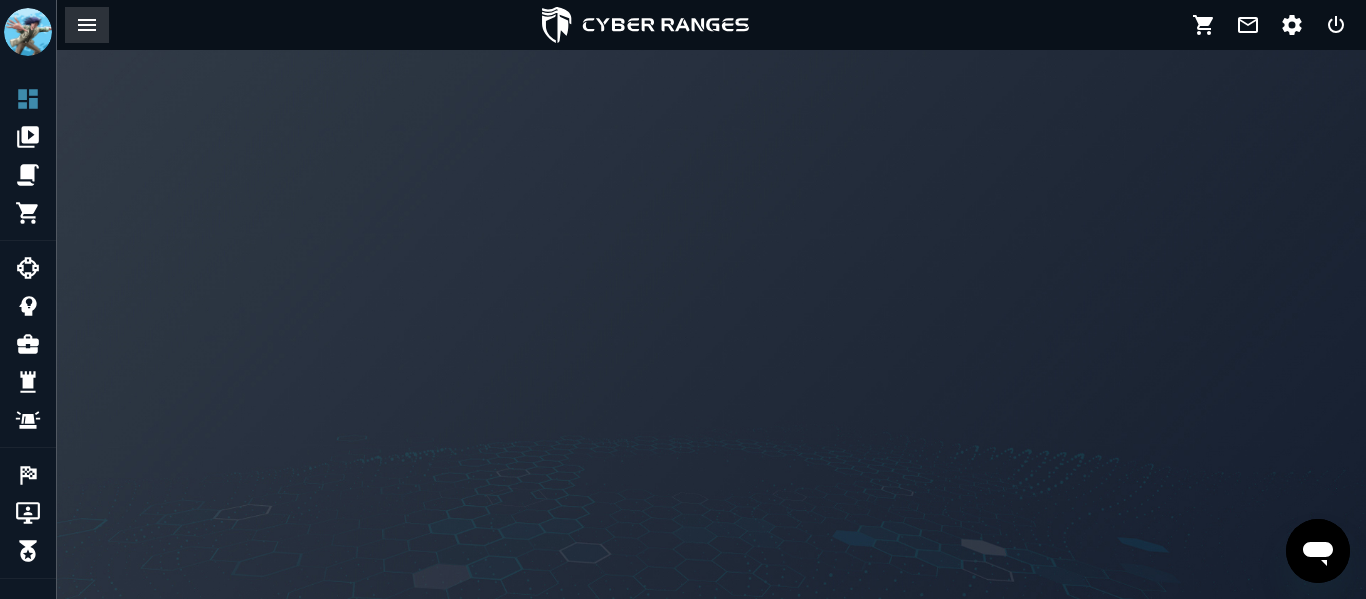 click at bounding box center [87, 25] 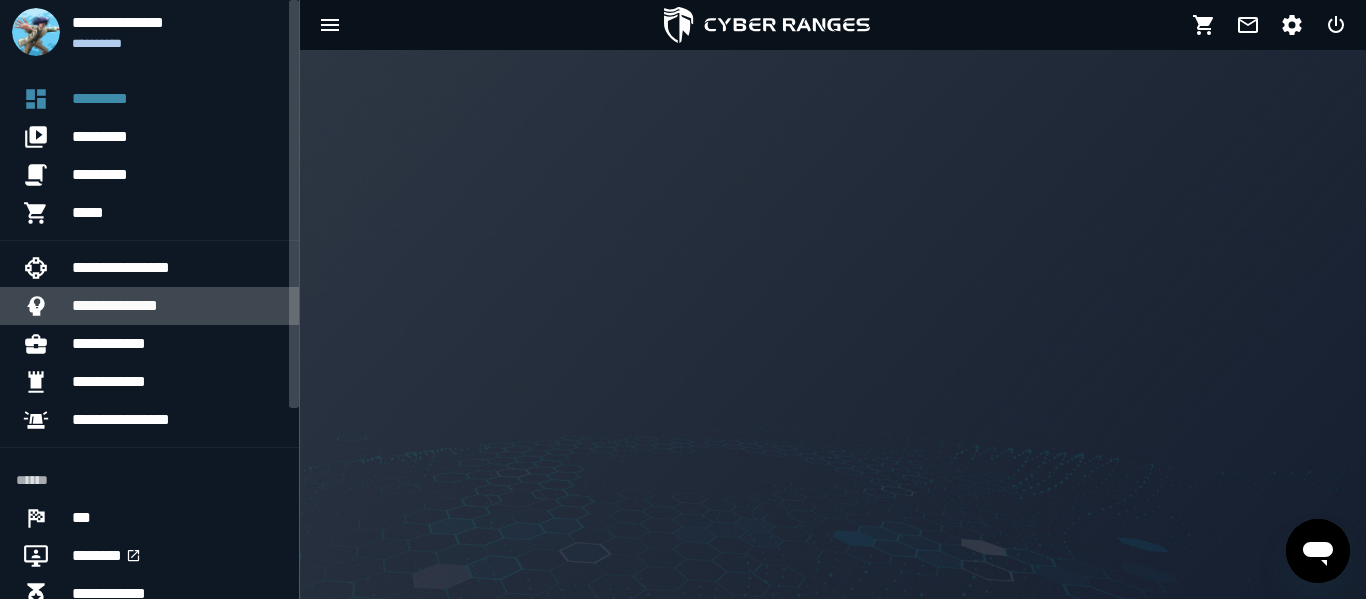 click on "**********" at bounding box center [177, 306] 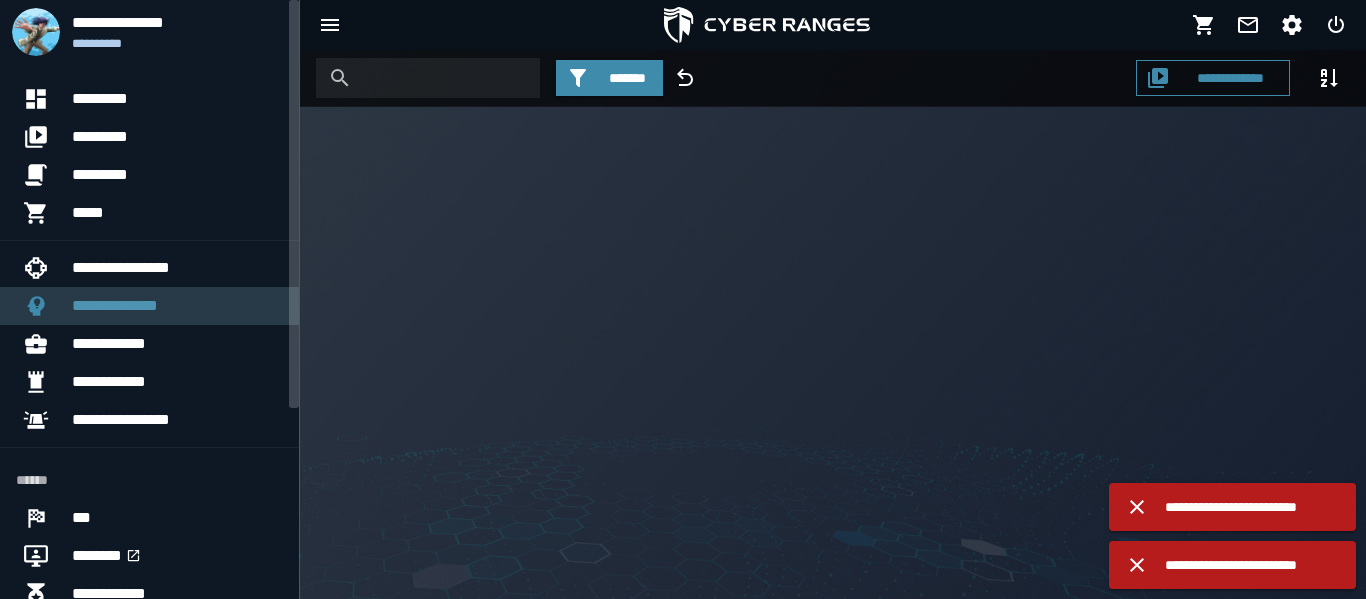 click on "**********" at bounding box center (177, 306) 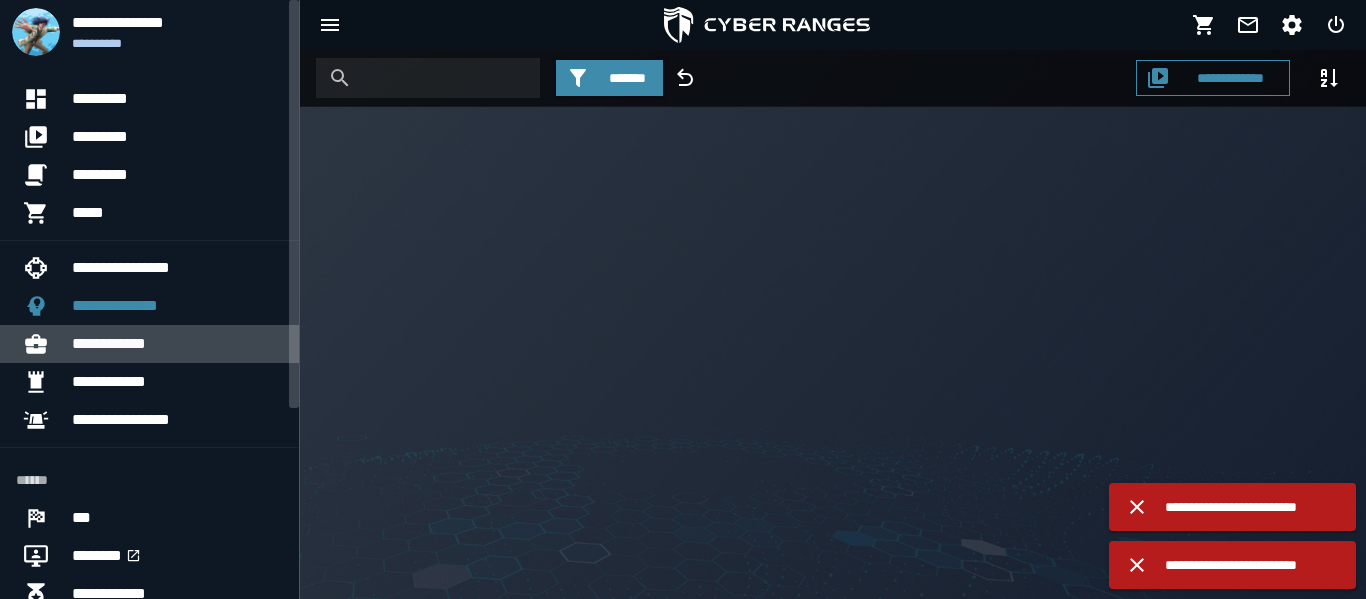click on "**********" at bounding box center [177, 344] 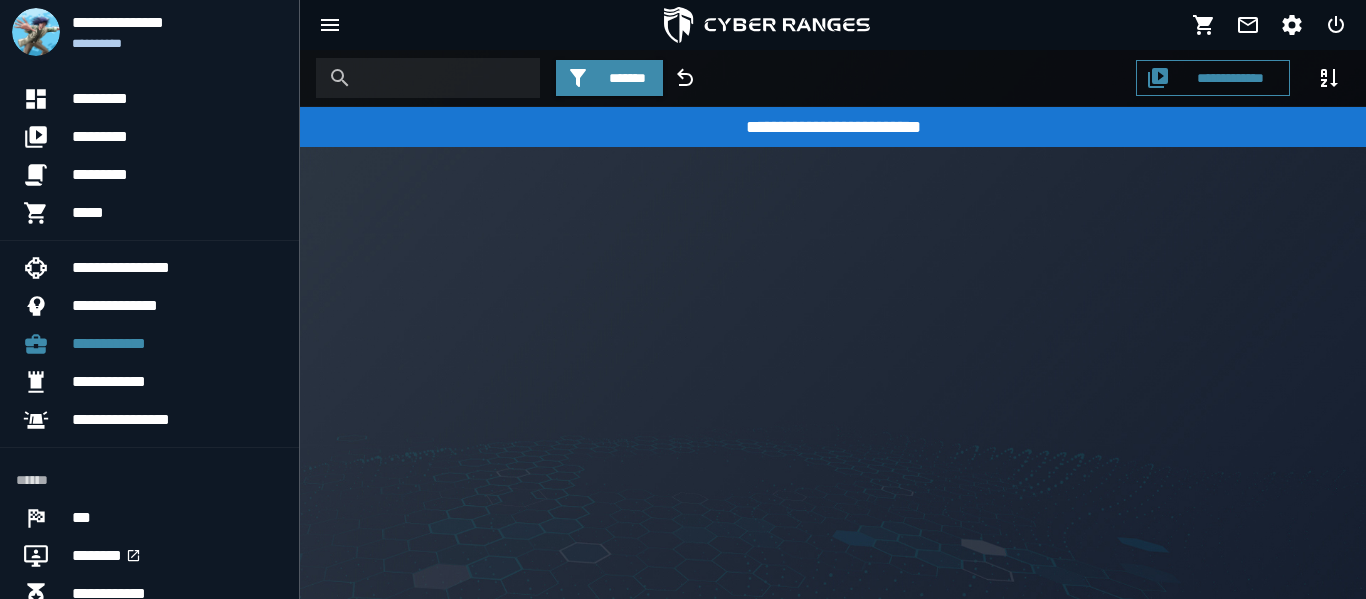 type on "*" 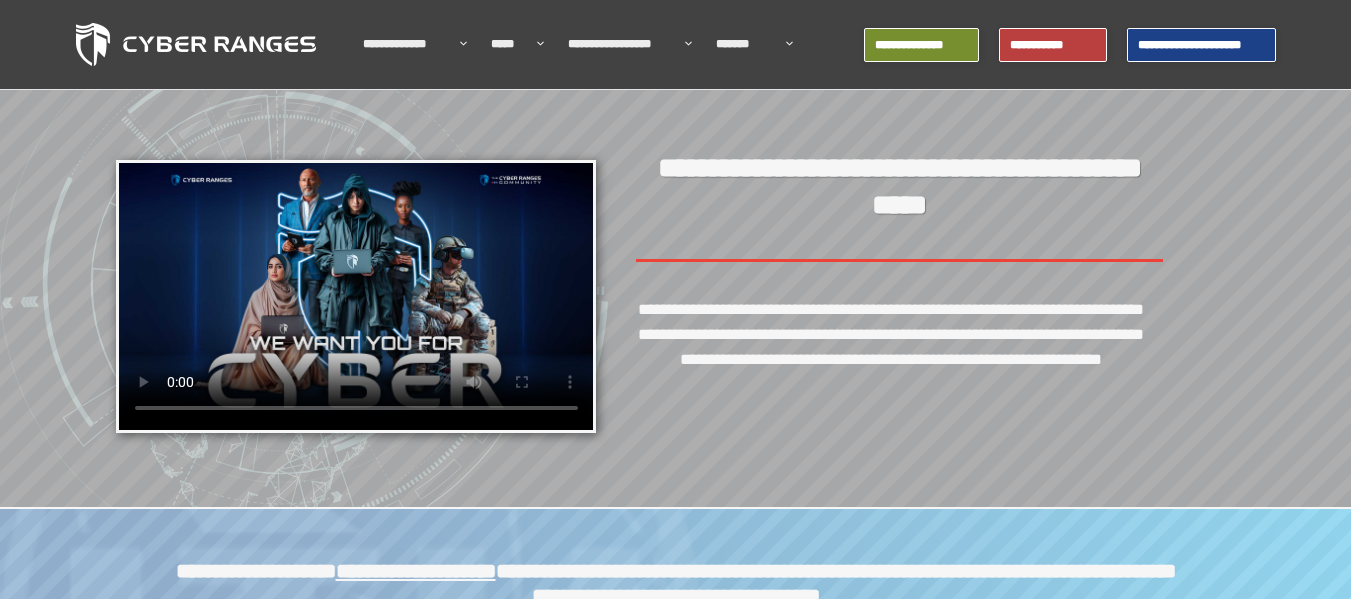 scroll, scrollTop: 0, scrollLeft: 0, axis: both 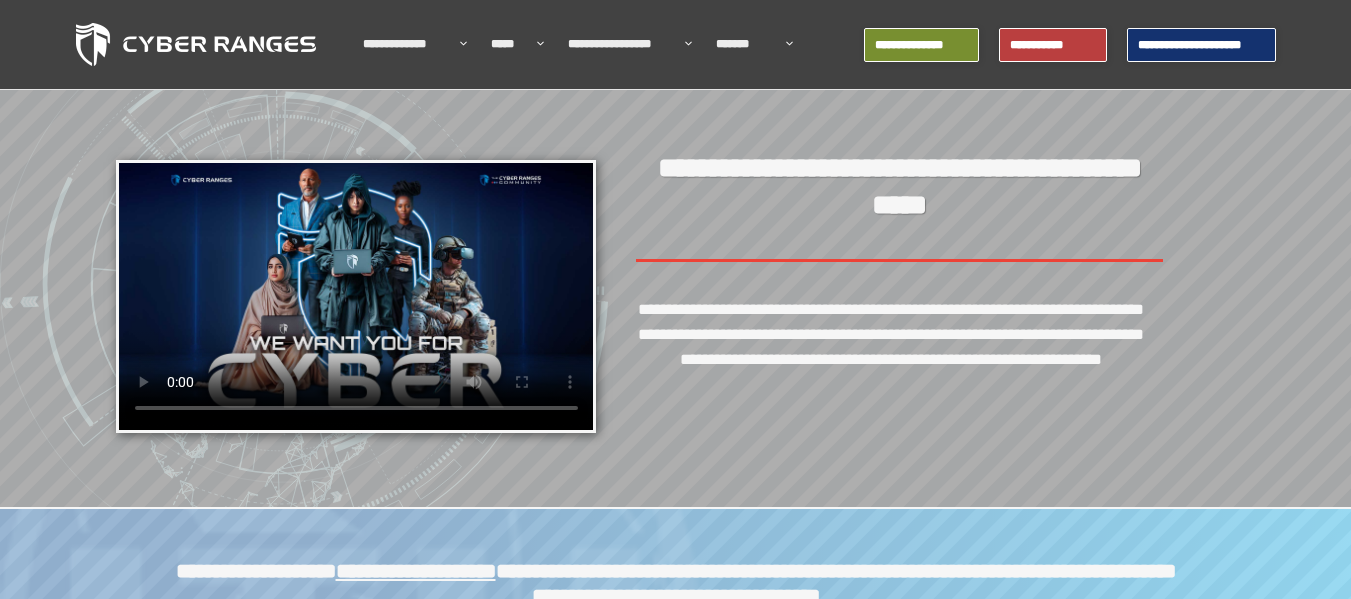 click on "**********" at bounding box center (1201, 45) 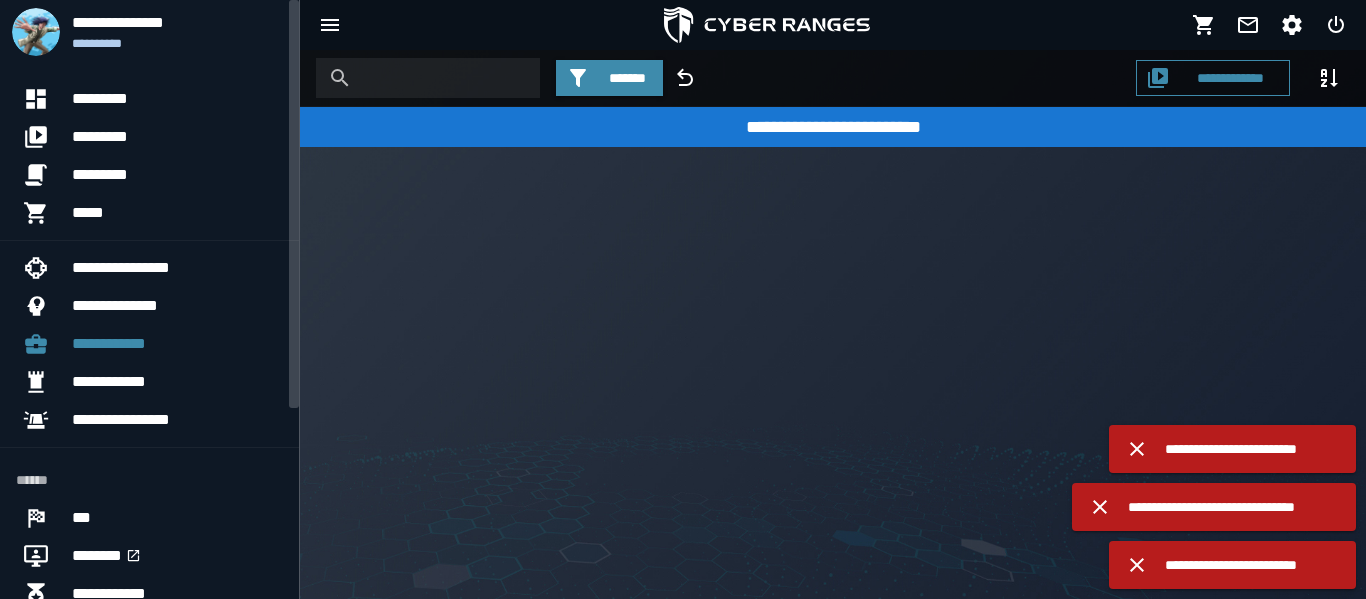 scroll, scrollTop: 0, scrollLeft: 0, axis: both 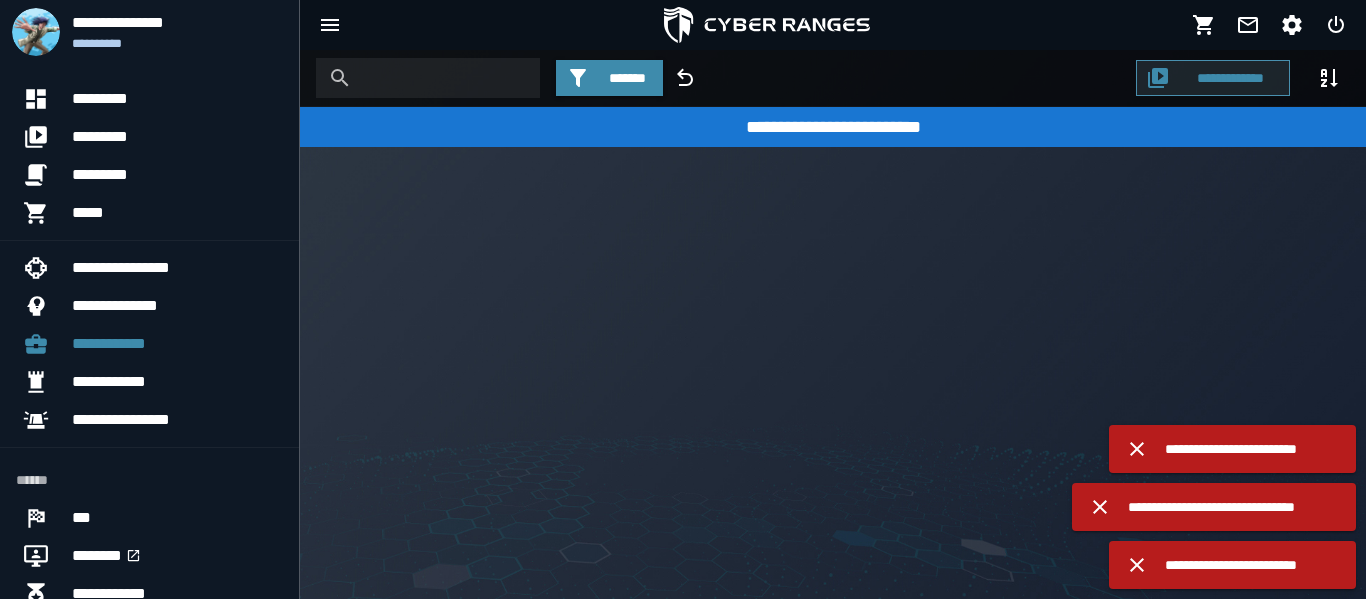 click 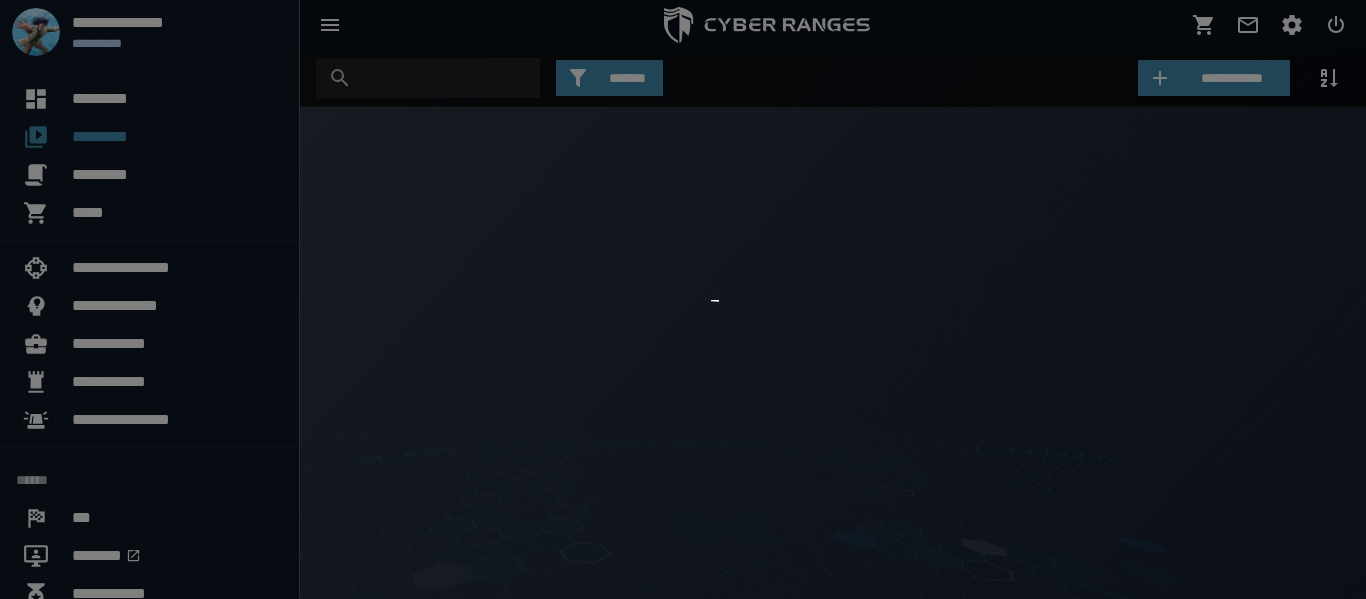 click at bounding box center (683, 299) 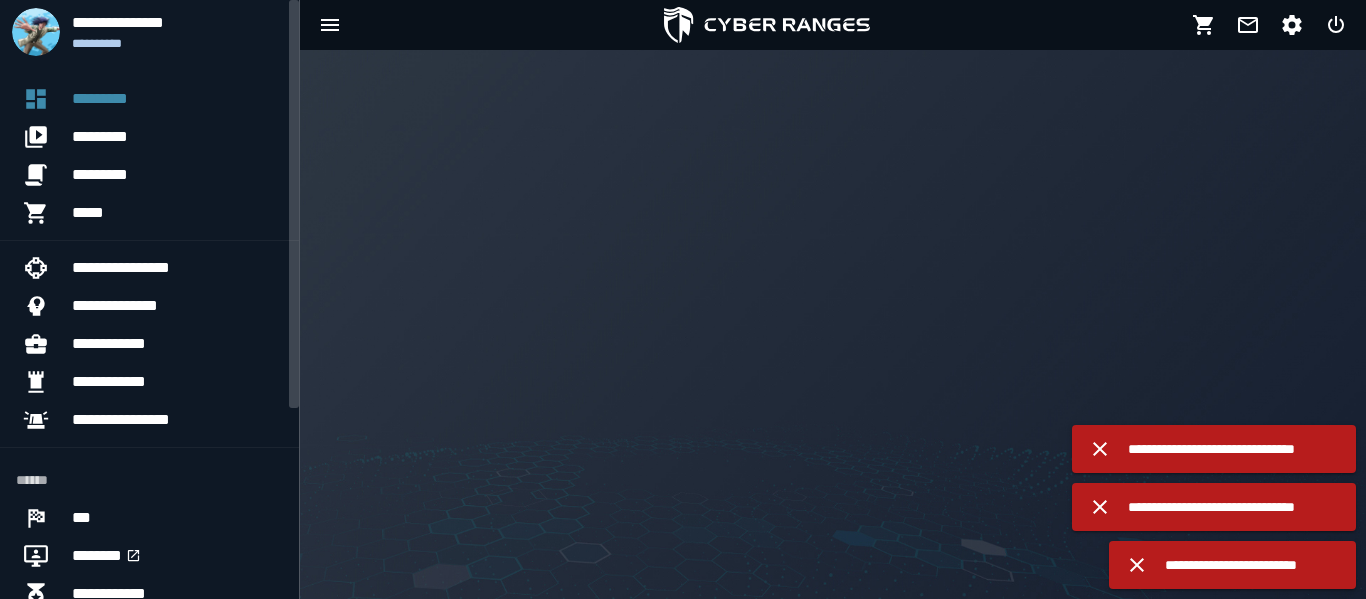 scroll, scrollTop: 0, scrollLeft: 0, axis: both 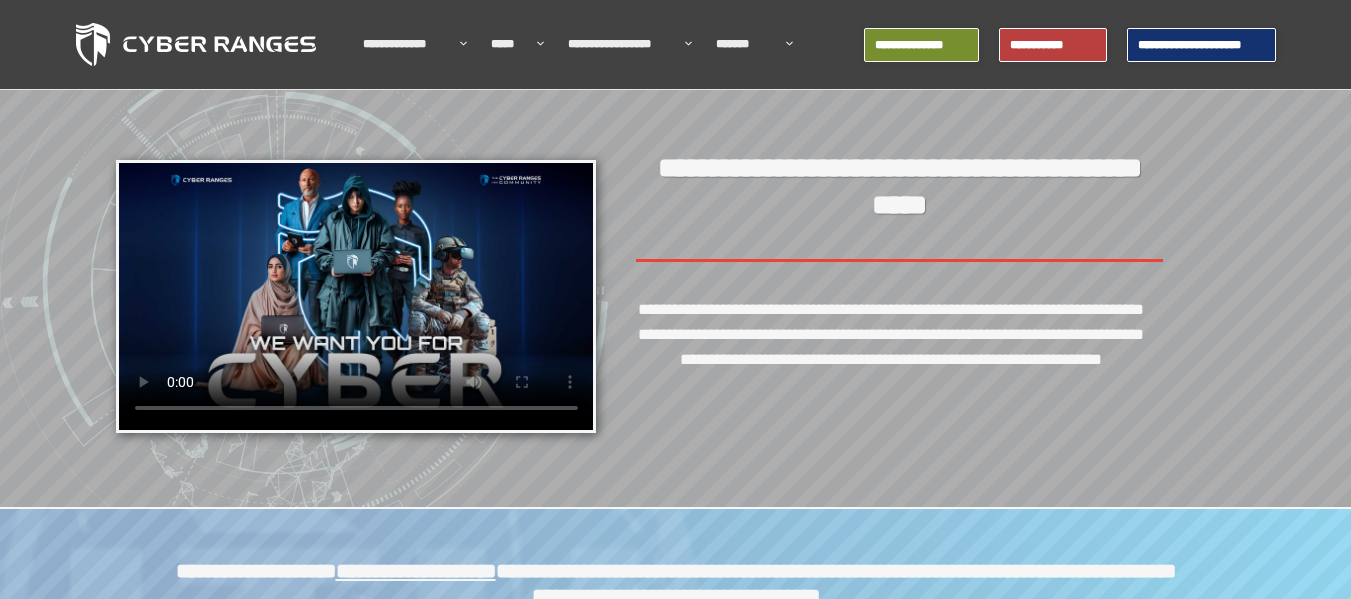 click on "**********" at bounding box center (1201, 45) 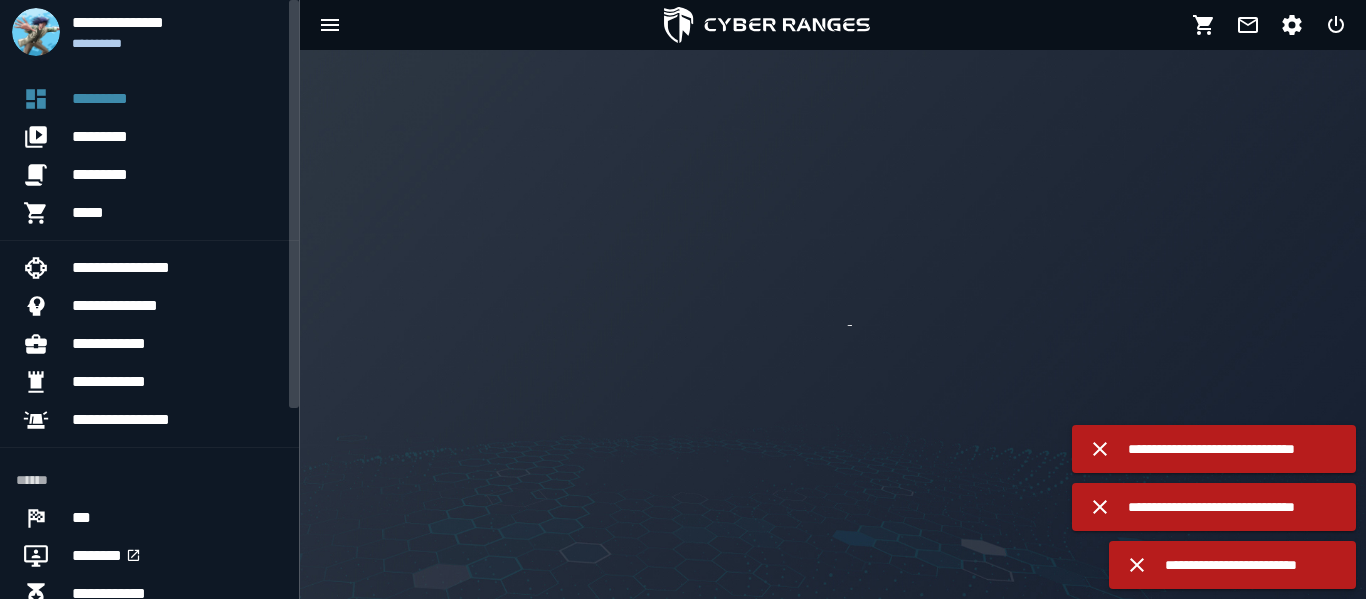 scroll, scrollTop: 0, scrollLeft: 0, axis: both 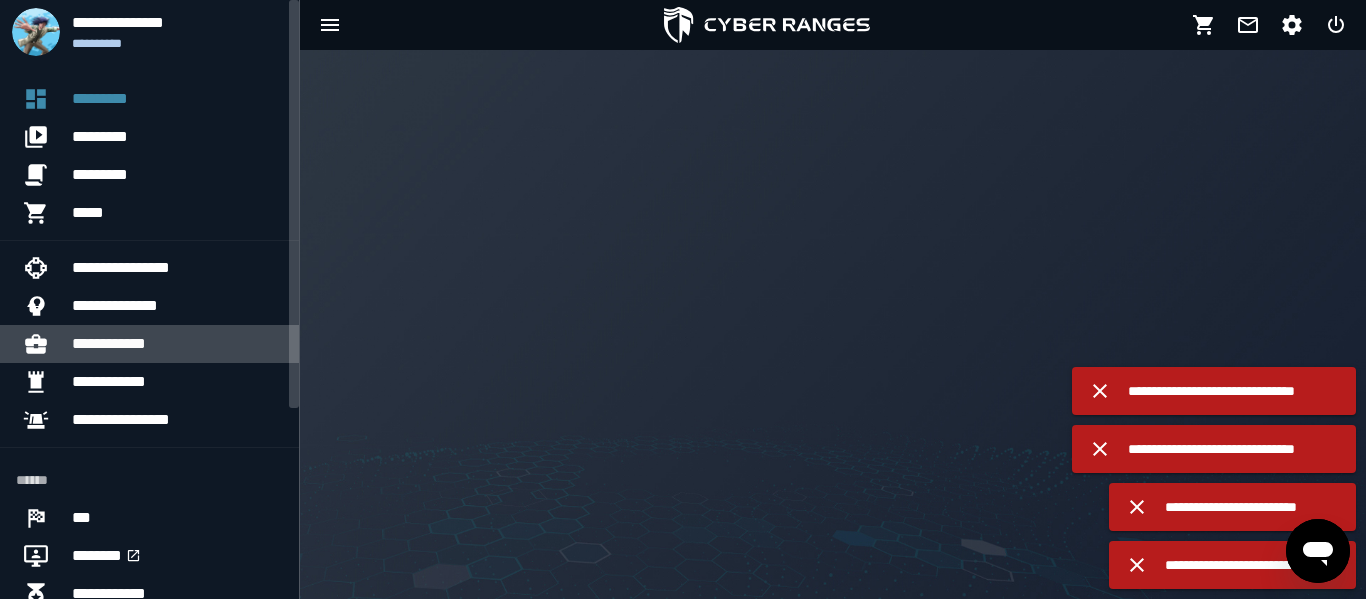 click on "**********" at bounding box center (177, 344) 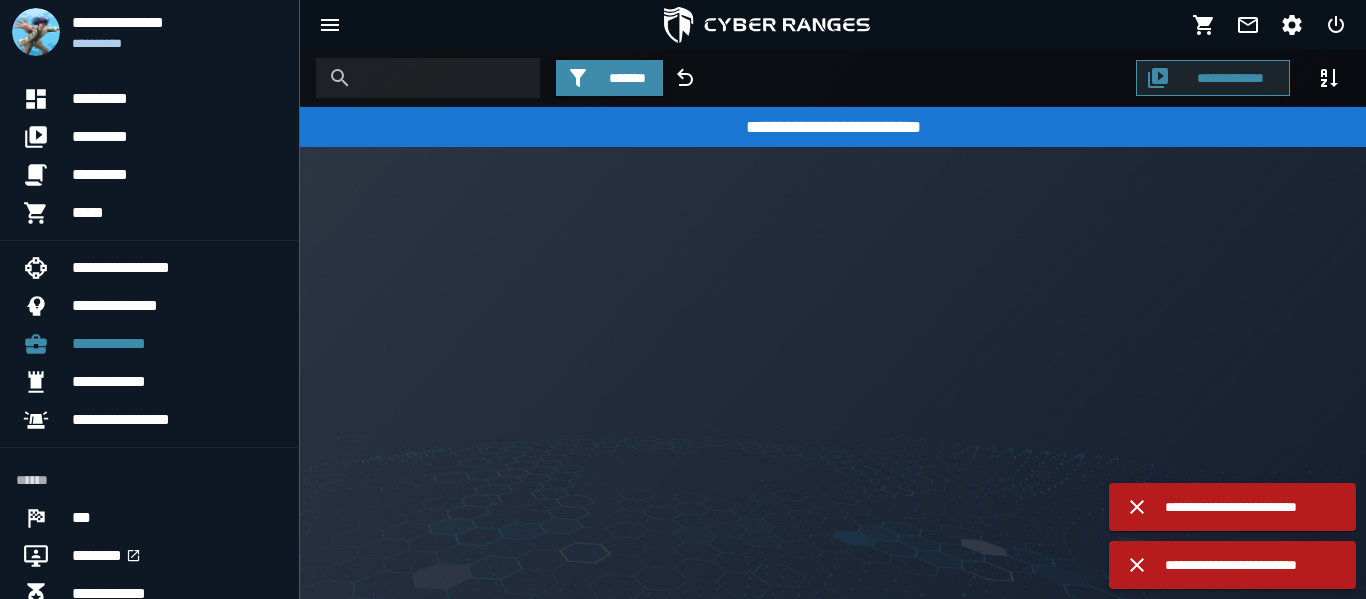 click on "**********" at bounding box center [1213, 78] 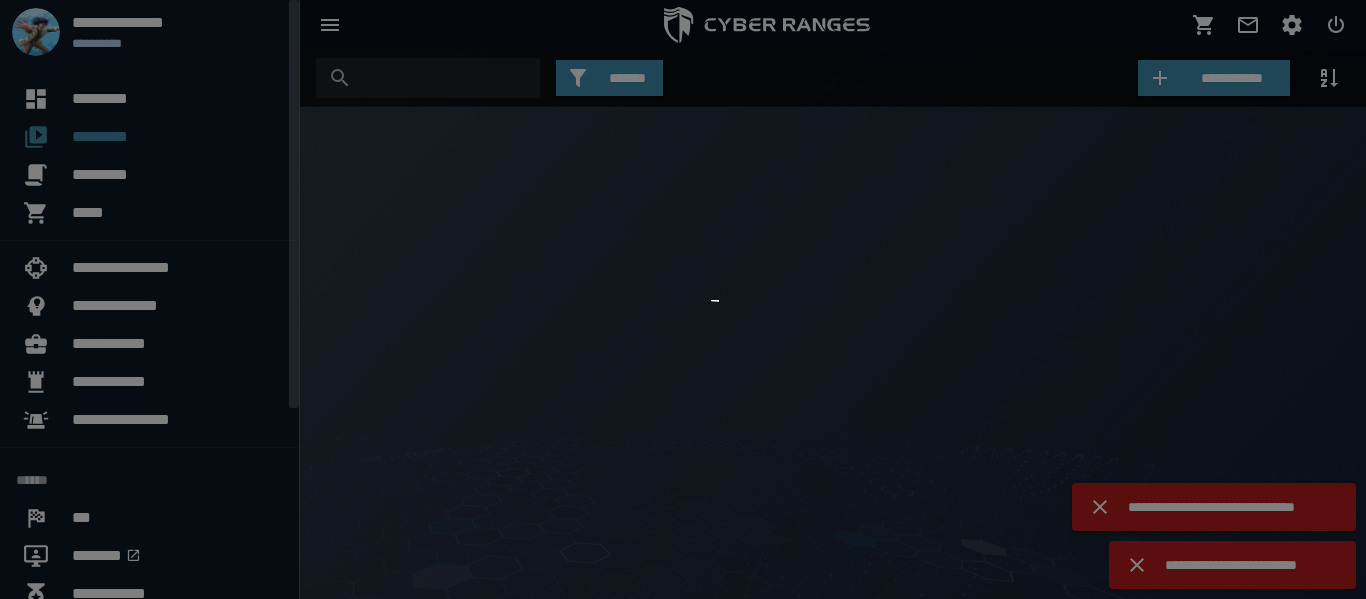 scroll, scrollTop: 0, scrollLeft: 0, axis: both 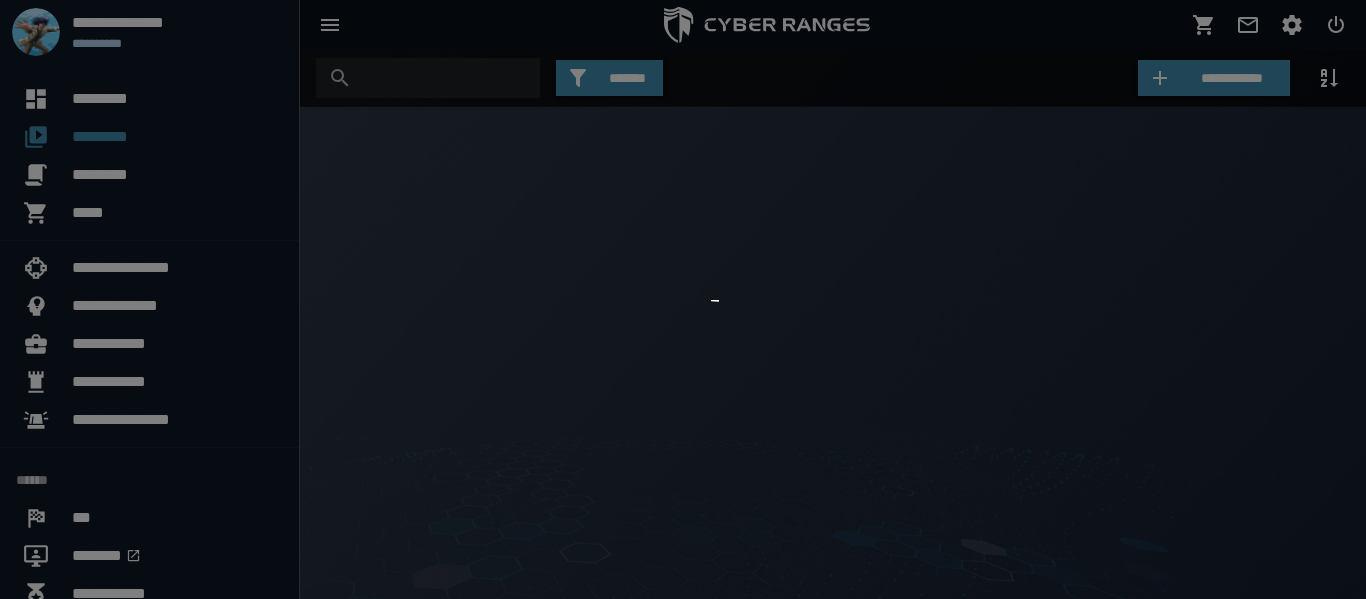click at bounding box center [683, 299] 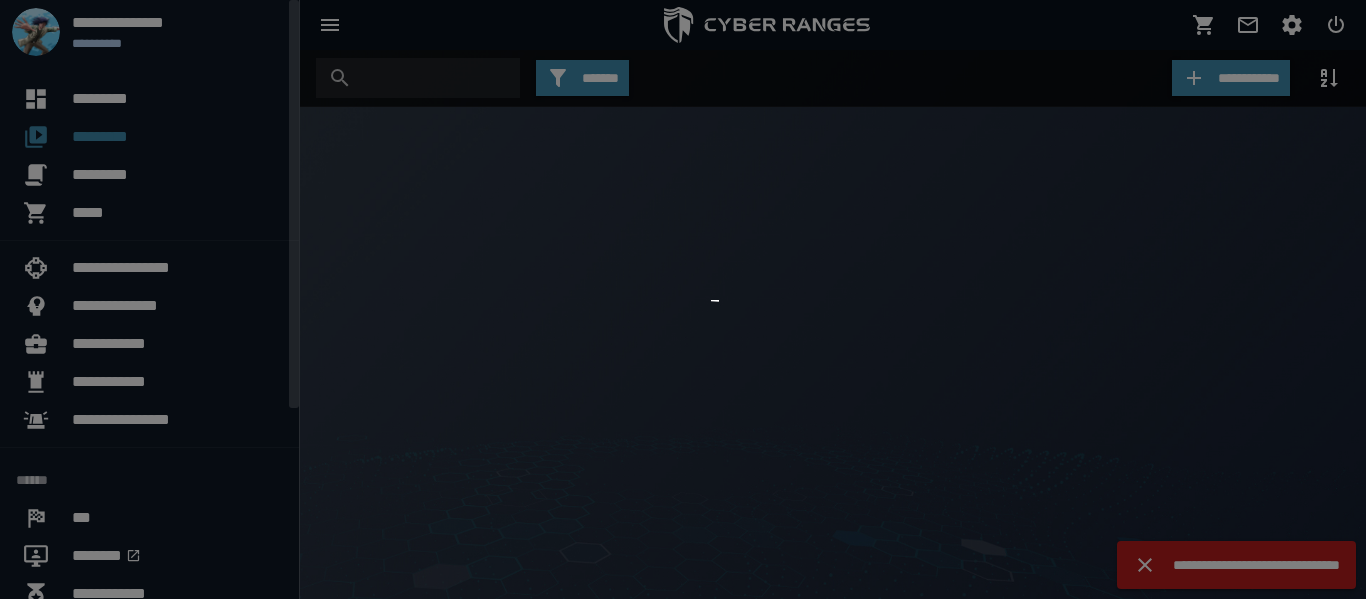 scroll, scrollTop: 0, scrollLeft: 0, axis: both 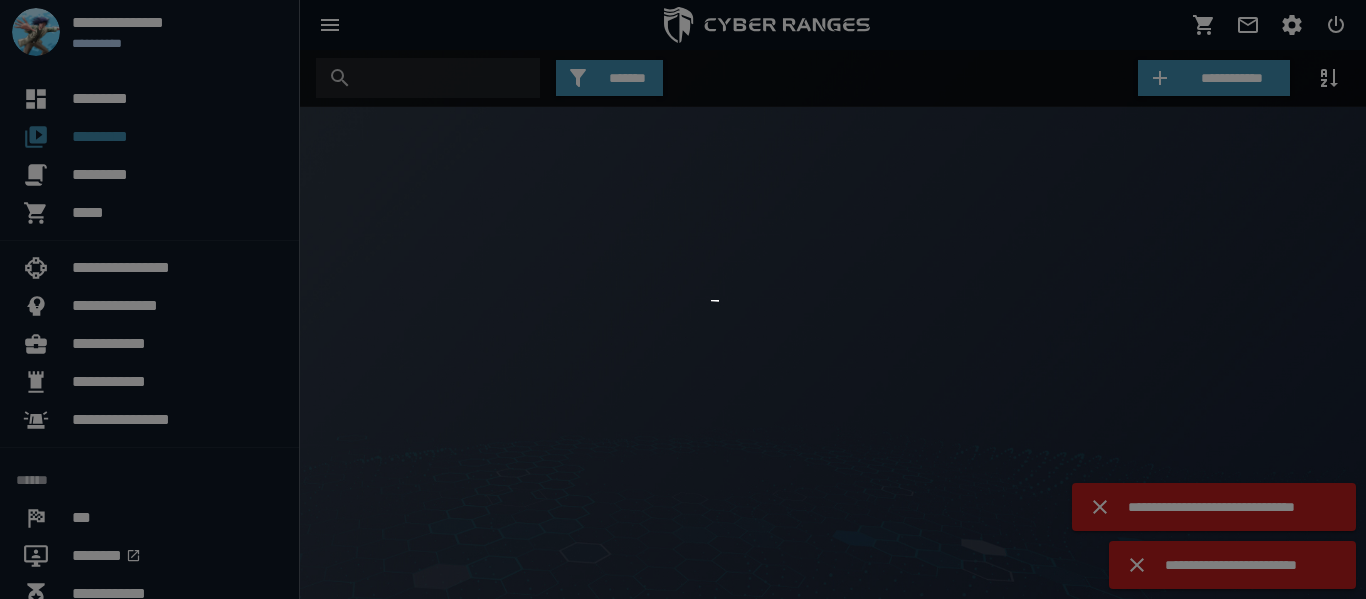click at bounding box center [683, 299] 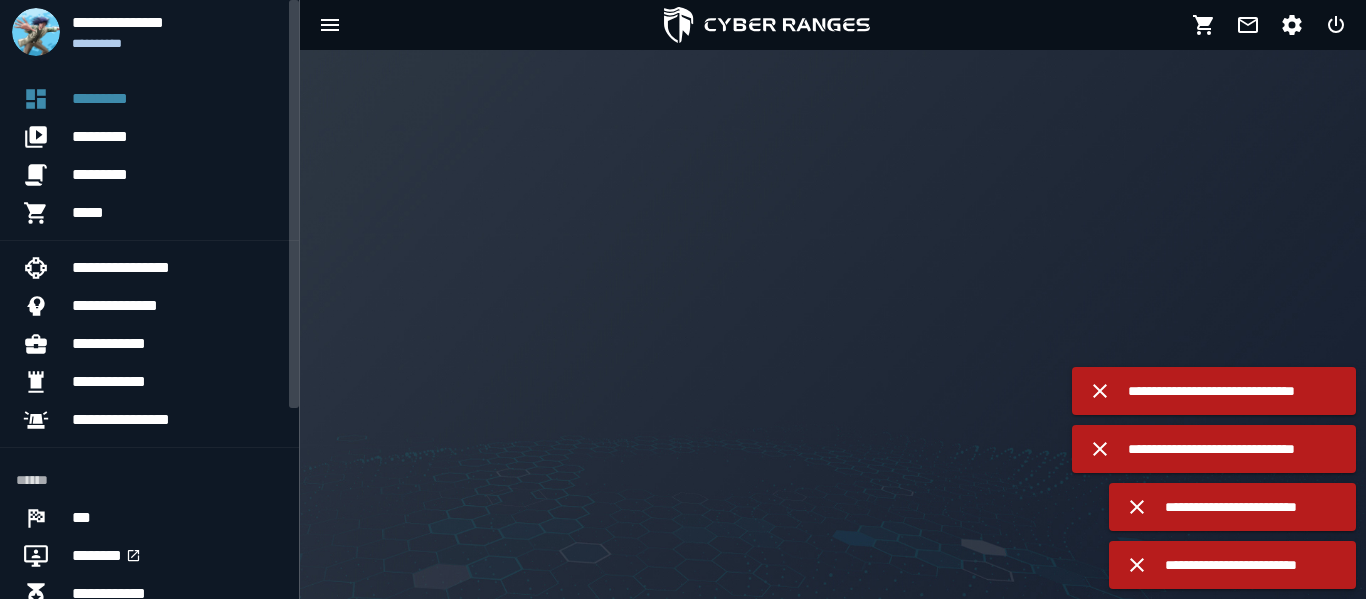 scroll, scrollTop: 0, scrollLeft: 0, axis: both 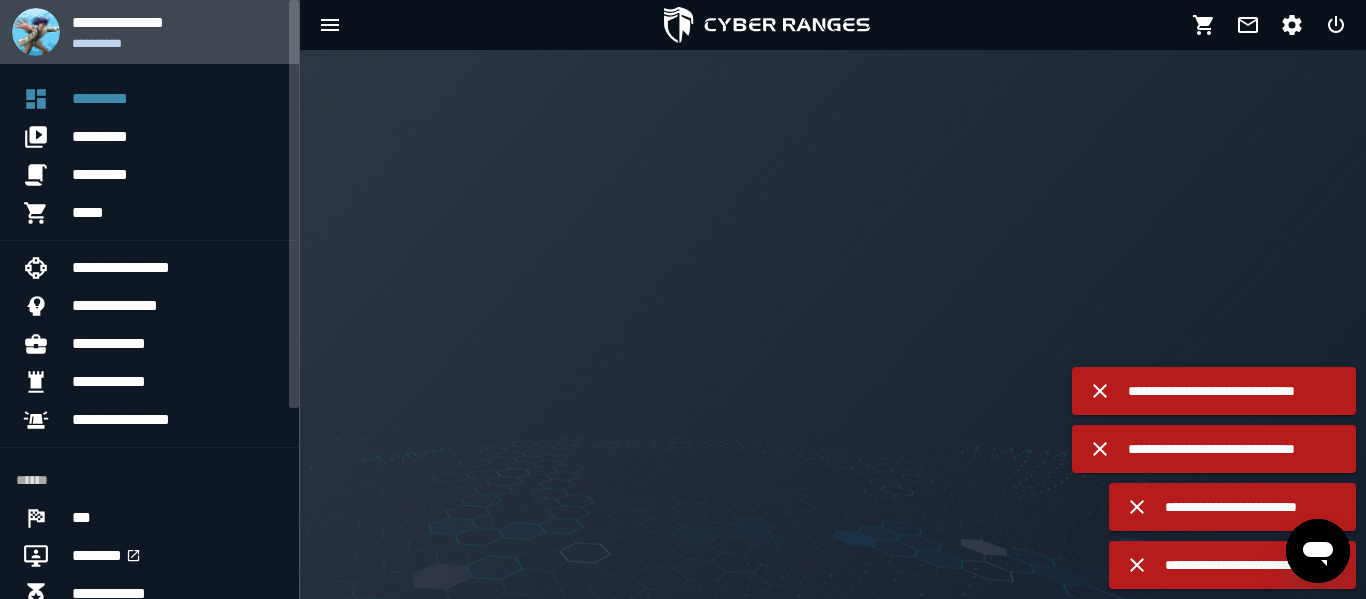 click on "**********" at bounding box center [177, 43] 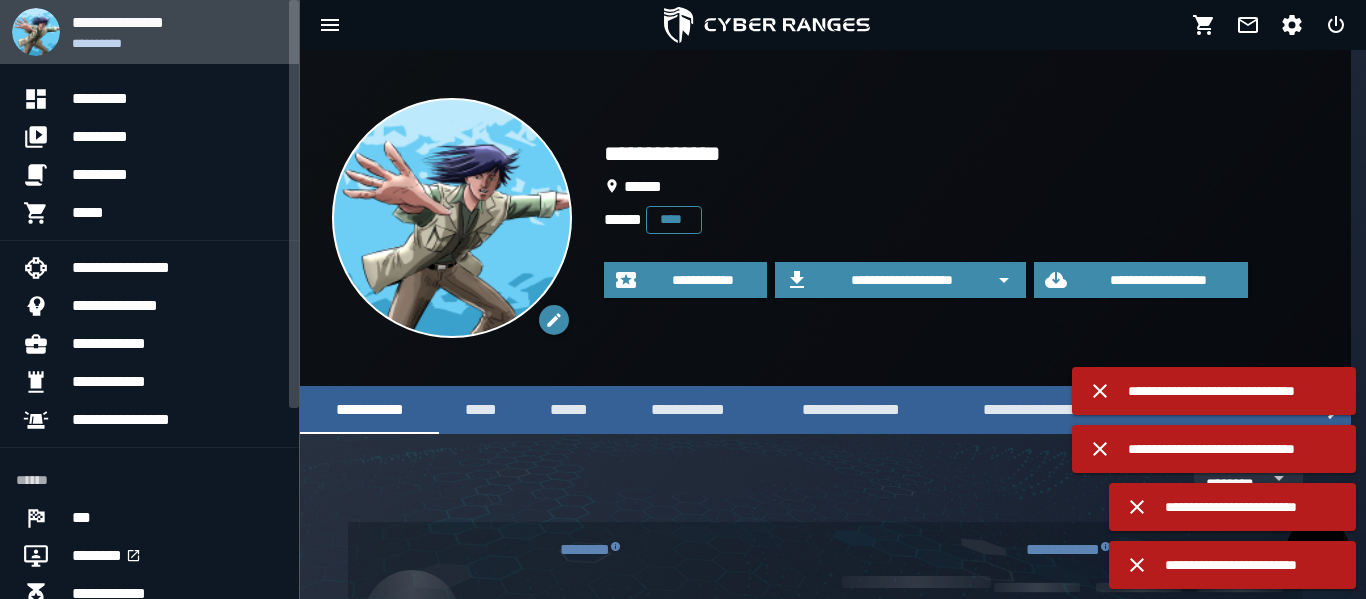 click on "**********" at bounding box center [177, 43] 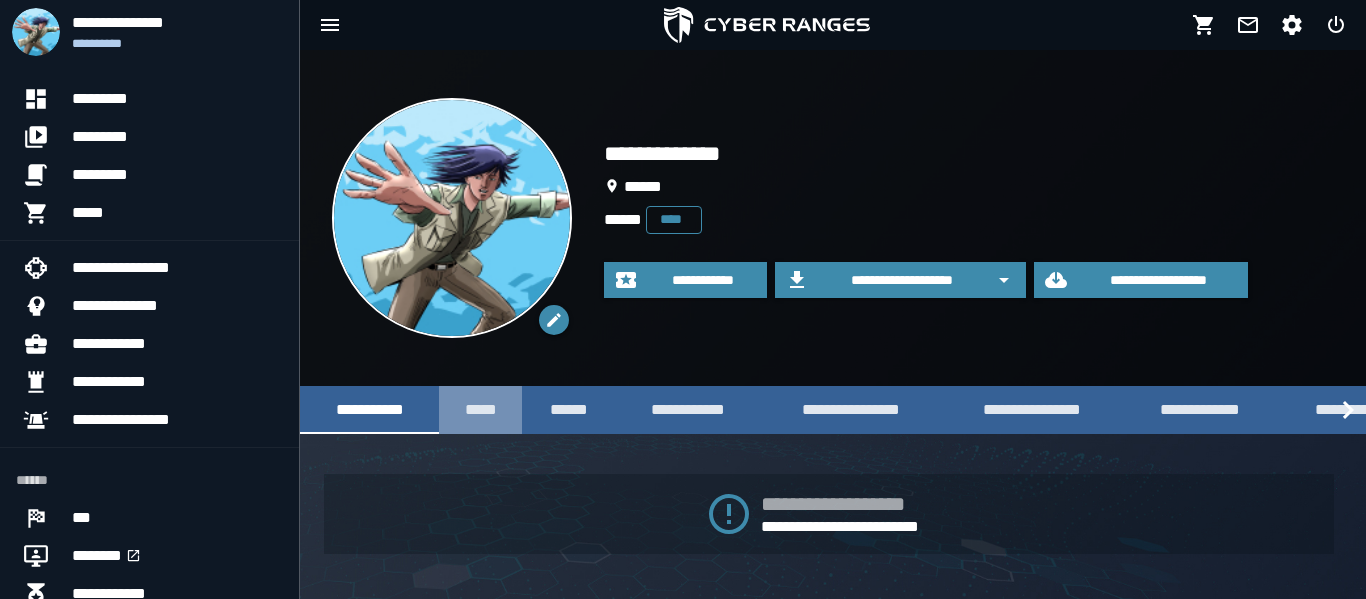 click on "*****" 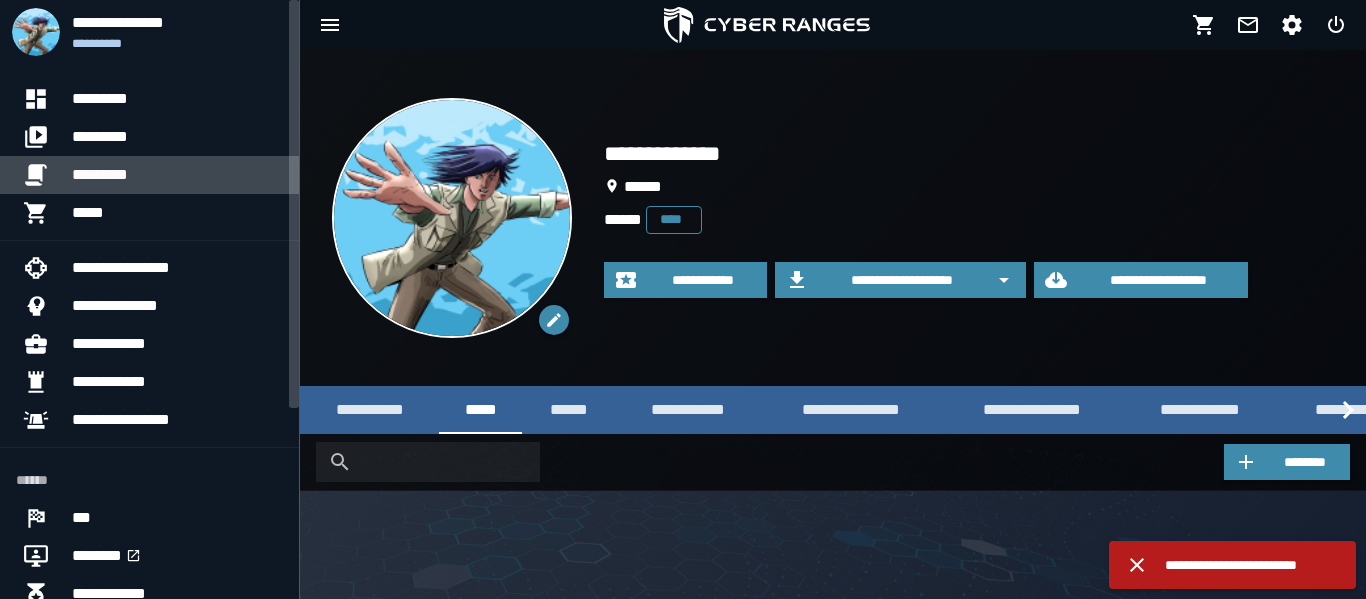 click on "*********" at bounding box center [177, 175] 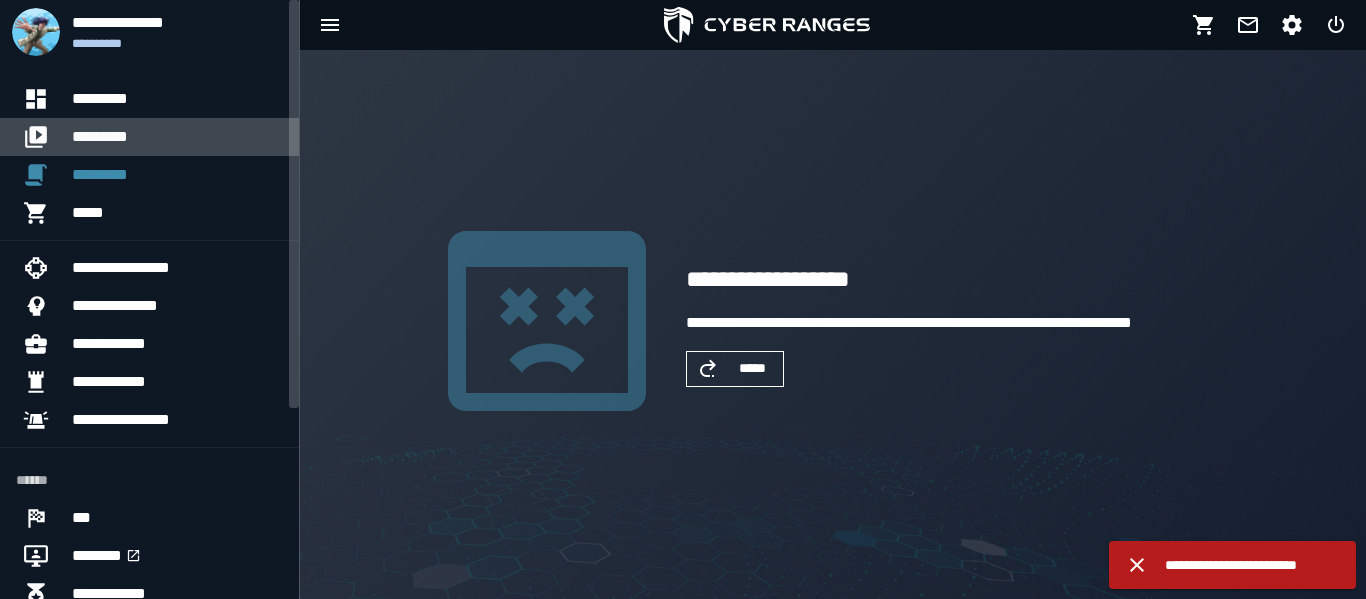 click on "*********" at bounding box center [177, 137] 